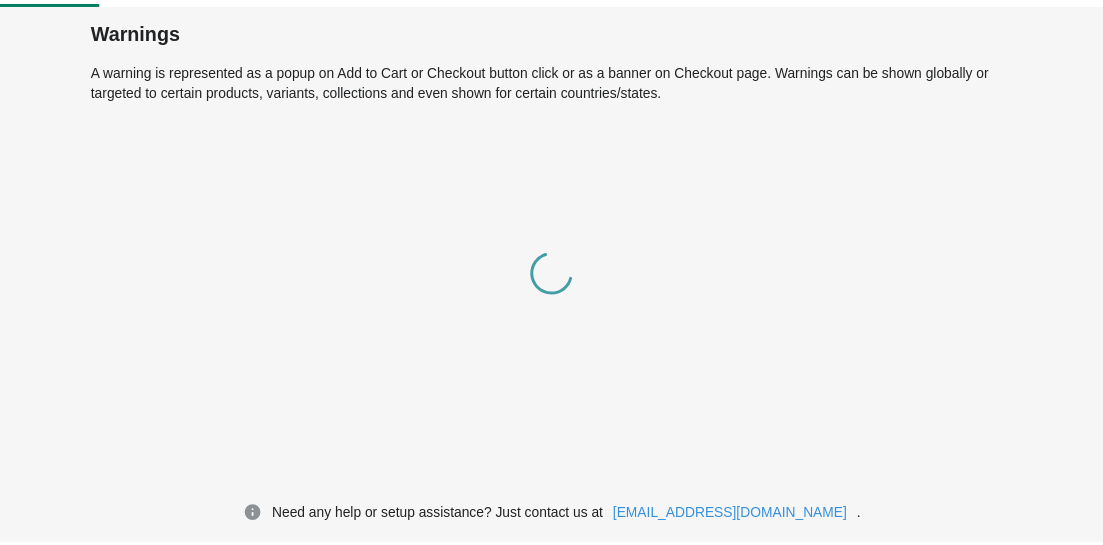 scroll, scrollTop: 0, scrollLeft: 0, axis: both 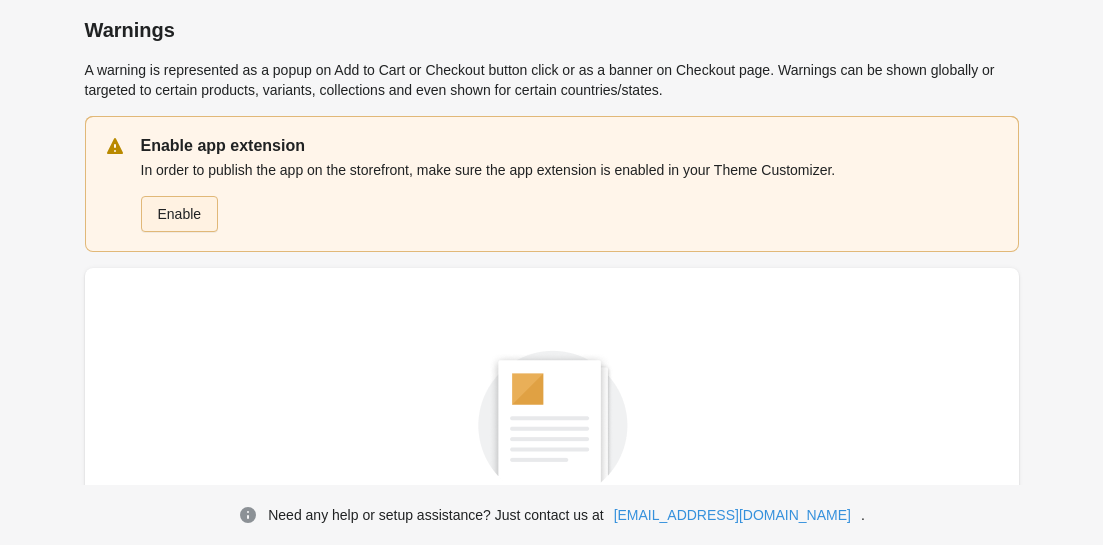 click on "Enable" at bounding box center (180, 214) 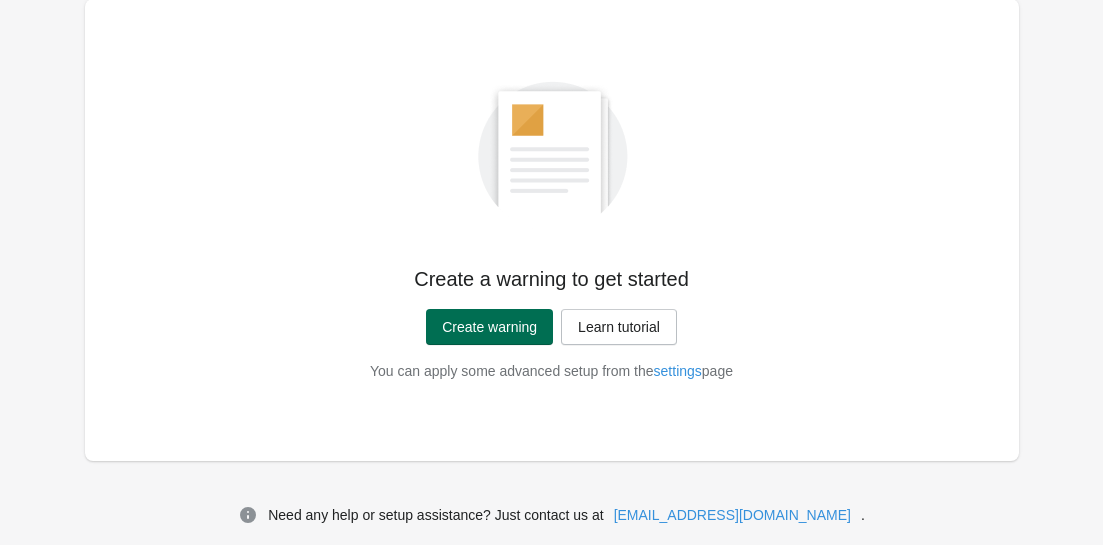 scroll, scrollTop: 135, scrollLeft: 0, axis: vertical 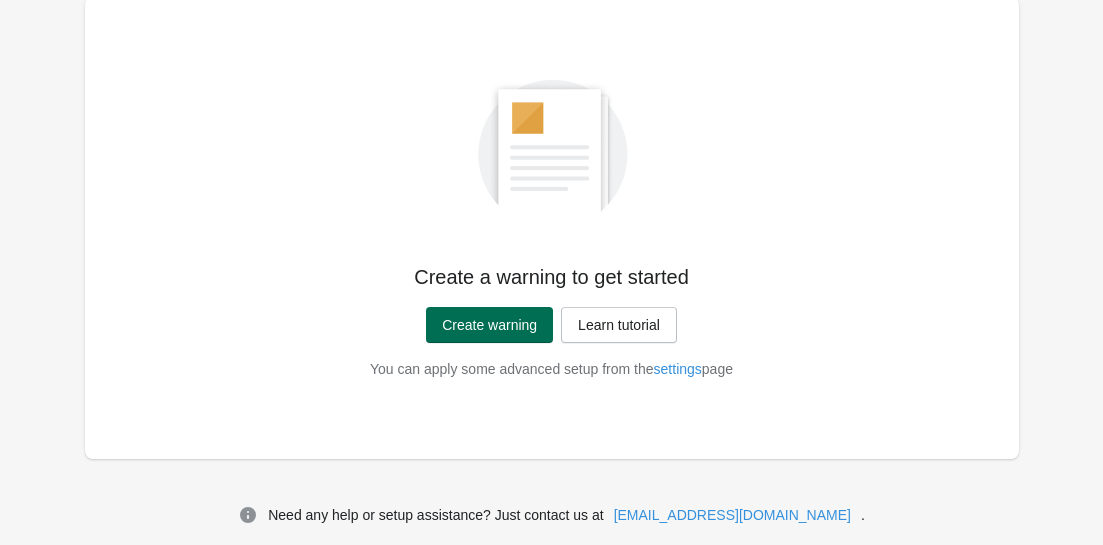 click on "Create warning" at bounding box center (489, 325) 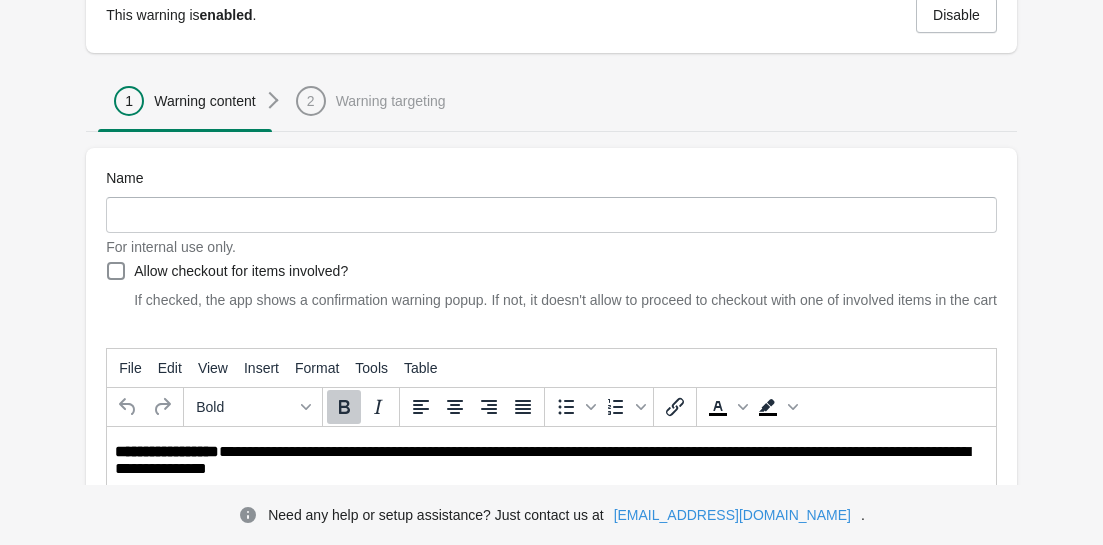 scroll, scrollTop: 0, scrollLeft: 0, axis: both 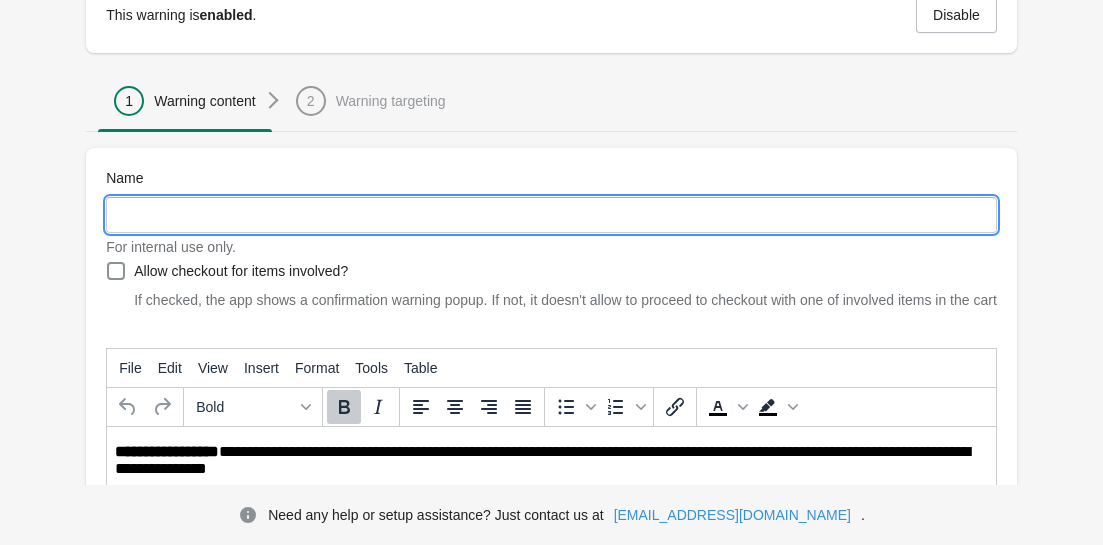 click on "Name" at bounding box center [551, 215] 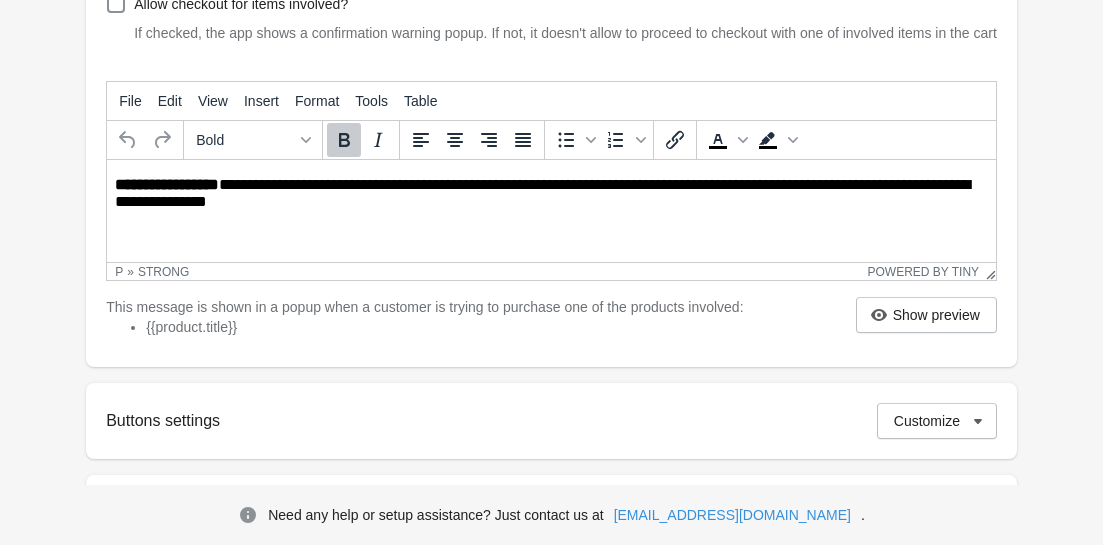 scroll, scrollTop: 268, scrollLeft: 0, axis: vertical 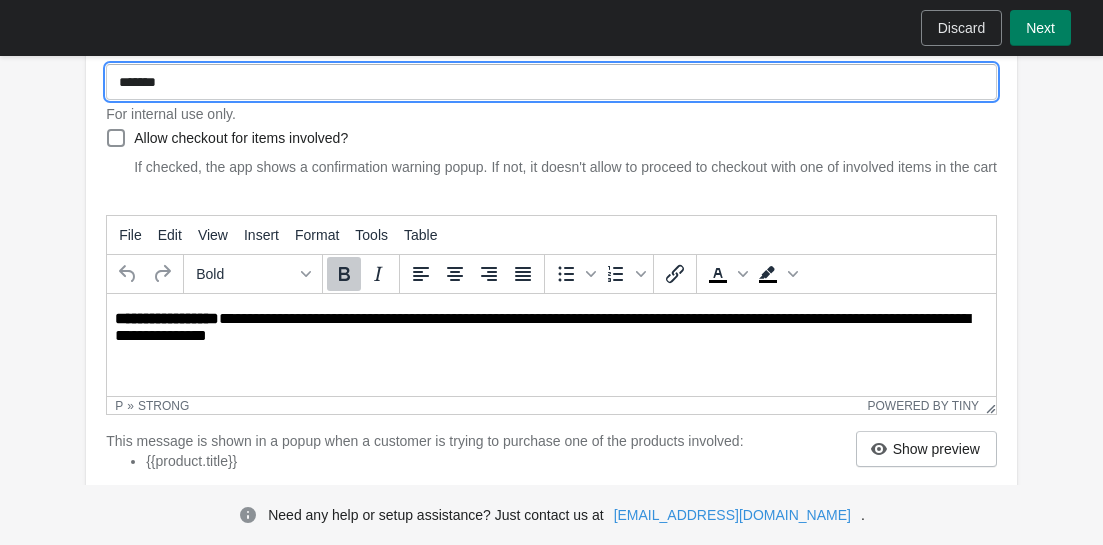 type on "*******" 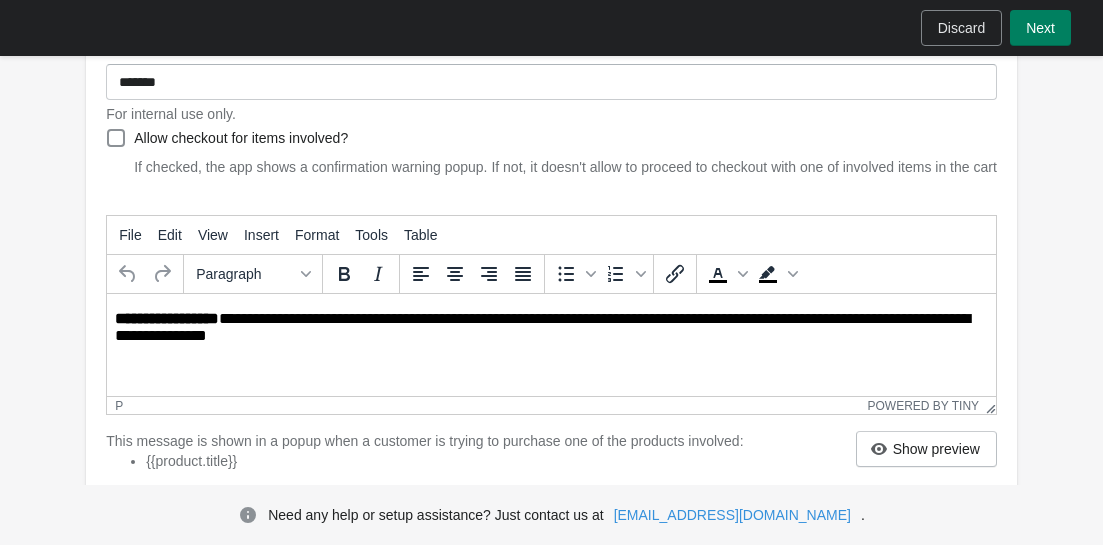 click on "**********" at bounding box center [553, 328] 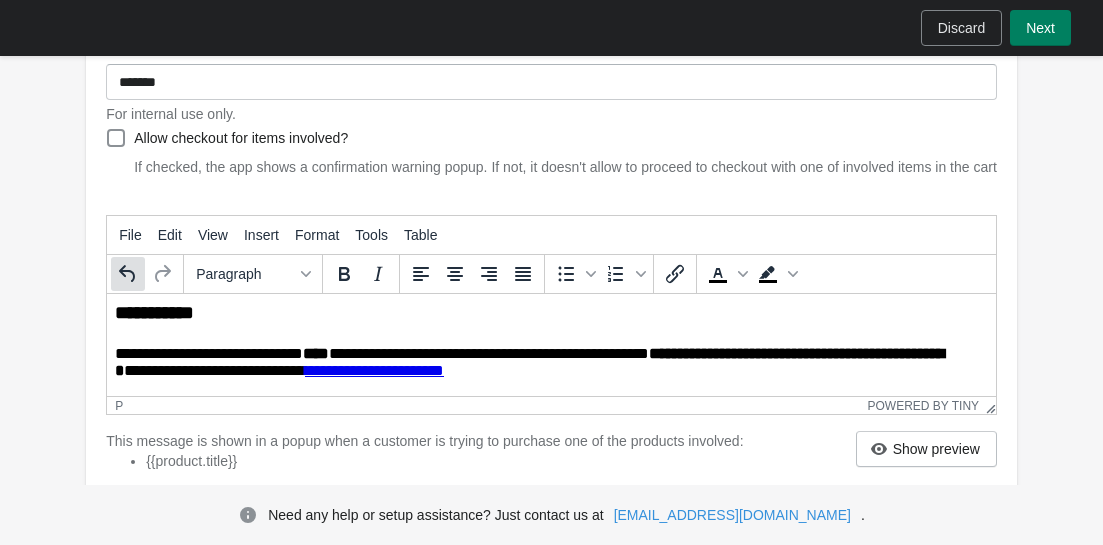 scroll, scrollTop: 12, scrollLeft: 0, axis: vertical 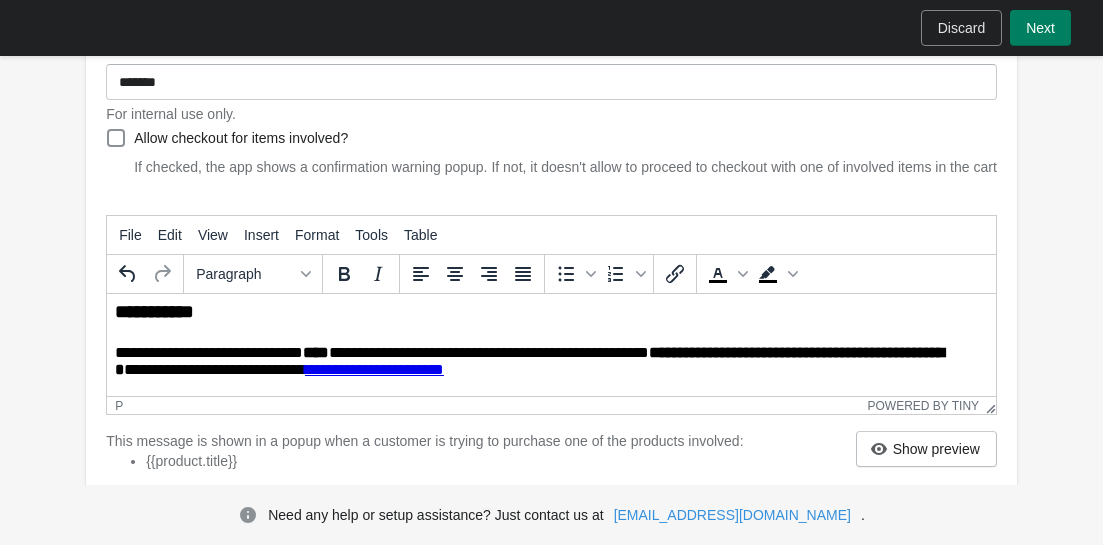 click on "**********" at bounding box center (551, 341) 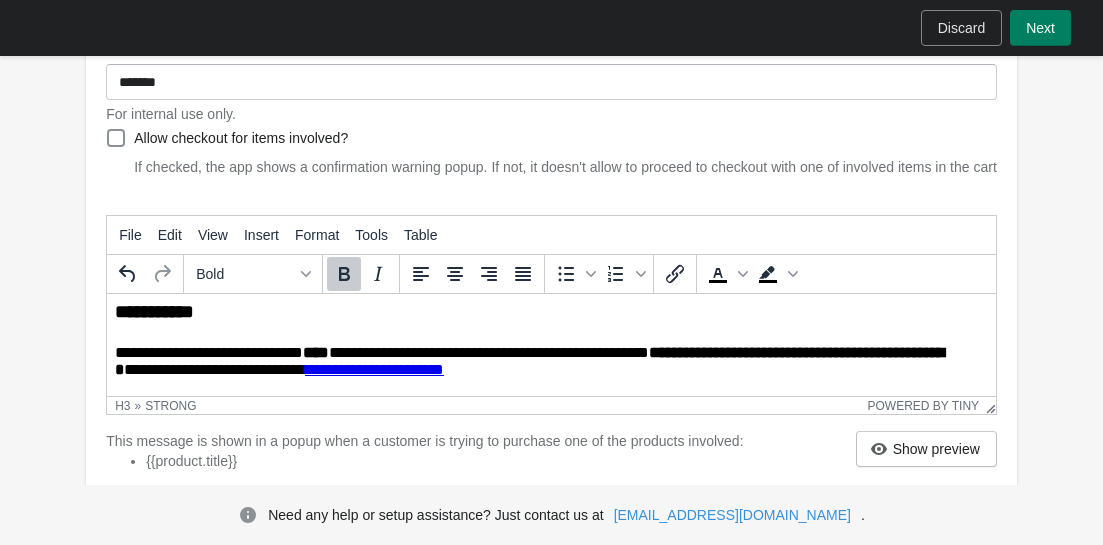 click on "** ********" at bounding box center [545, 313] 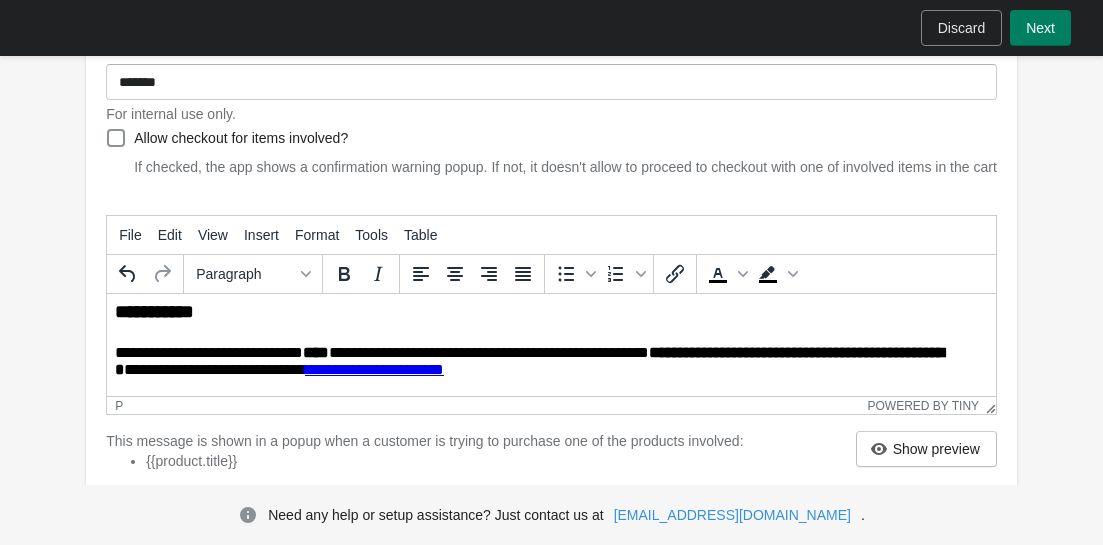 click on "**********" at bounding box center [545, 362] 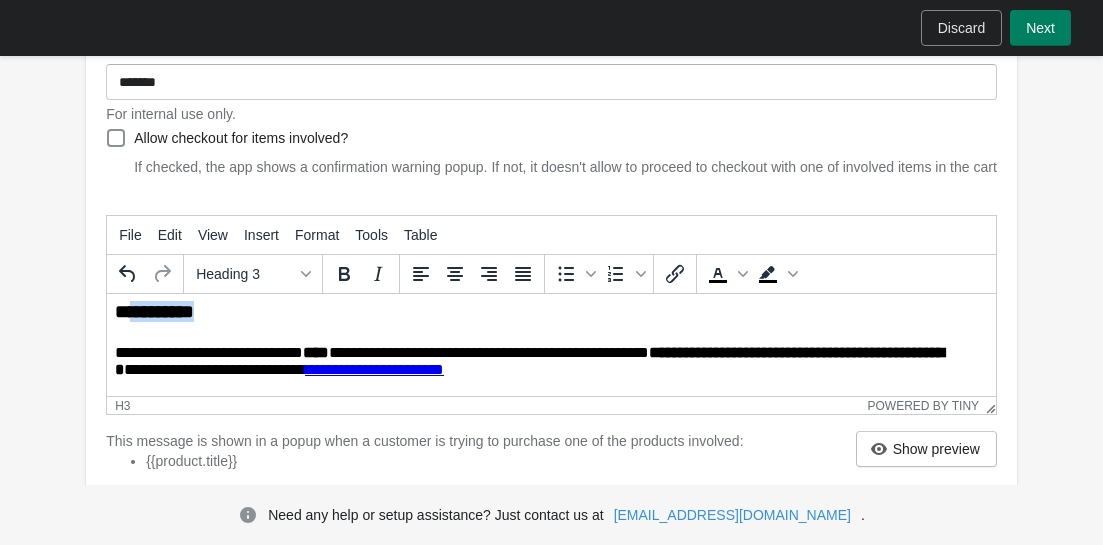 scroll, scrollTop: 0, scrollLeft: 0, axis: both 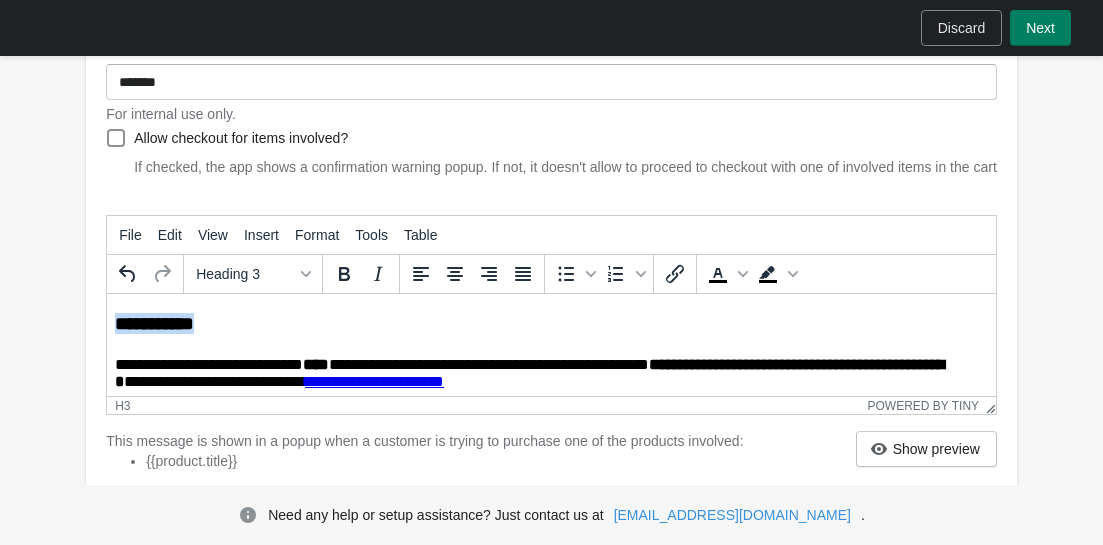drag, startPoint x: 256, startPoint y: 315, endPoint x: 169, endPoint y: 612, distance: 309.48022 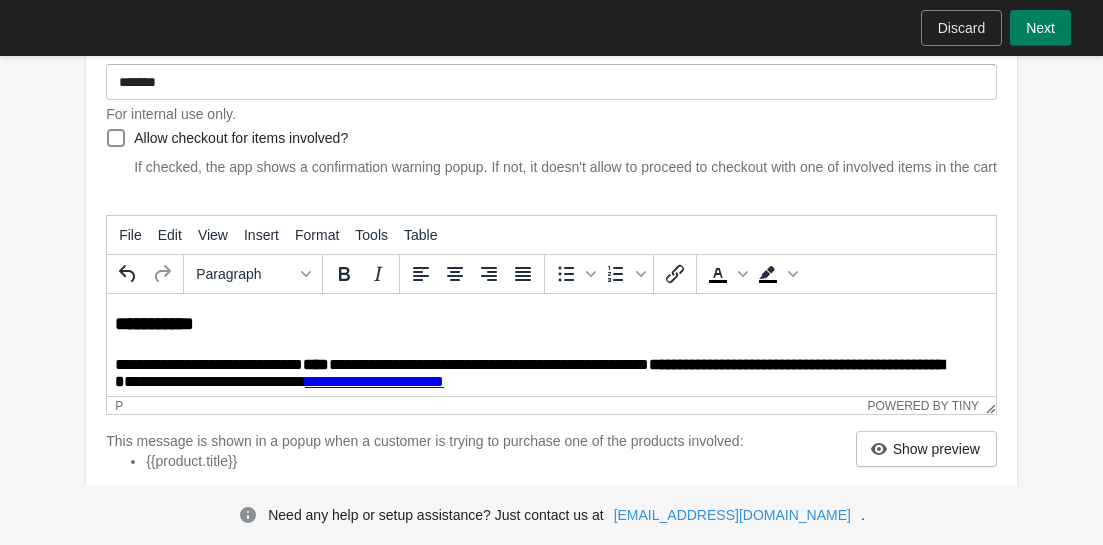 click on "**********" at bounding box center [545, 374] 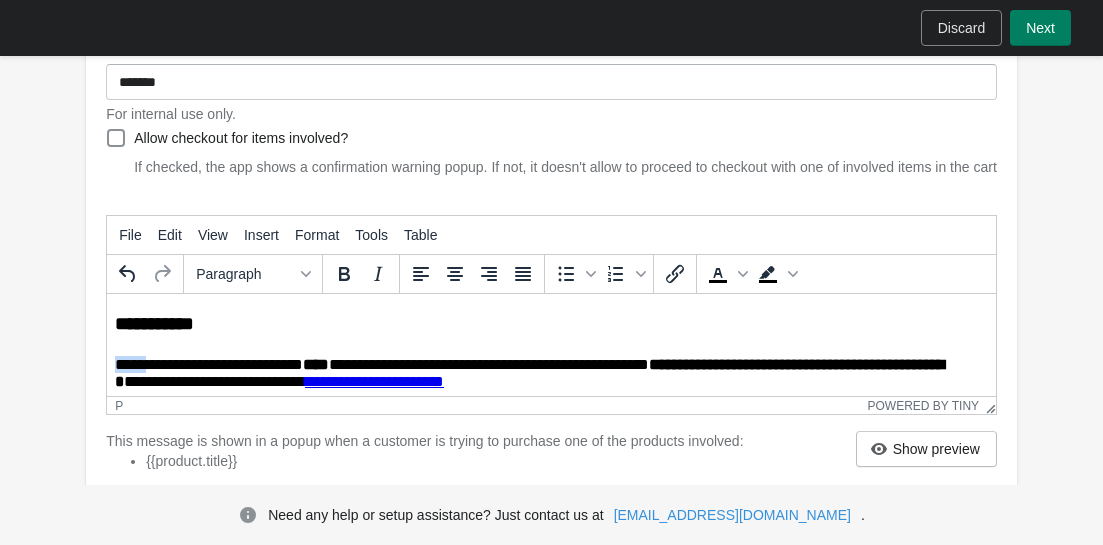 click on "**********" at bounding box center [545, 374] 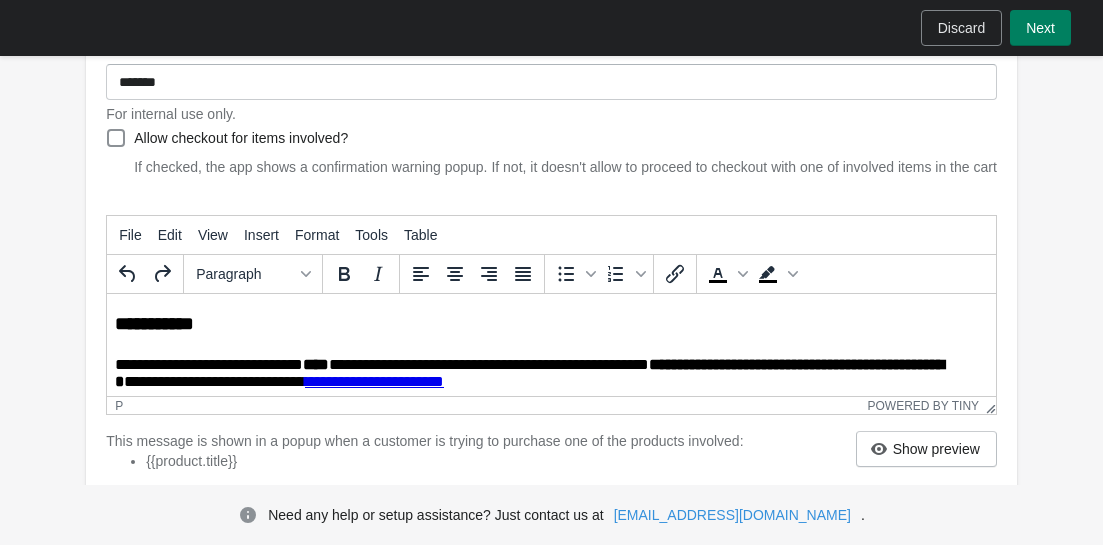 scroll, scrollTop: 12, scrollLeft: 0, axis: vertical 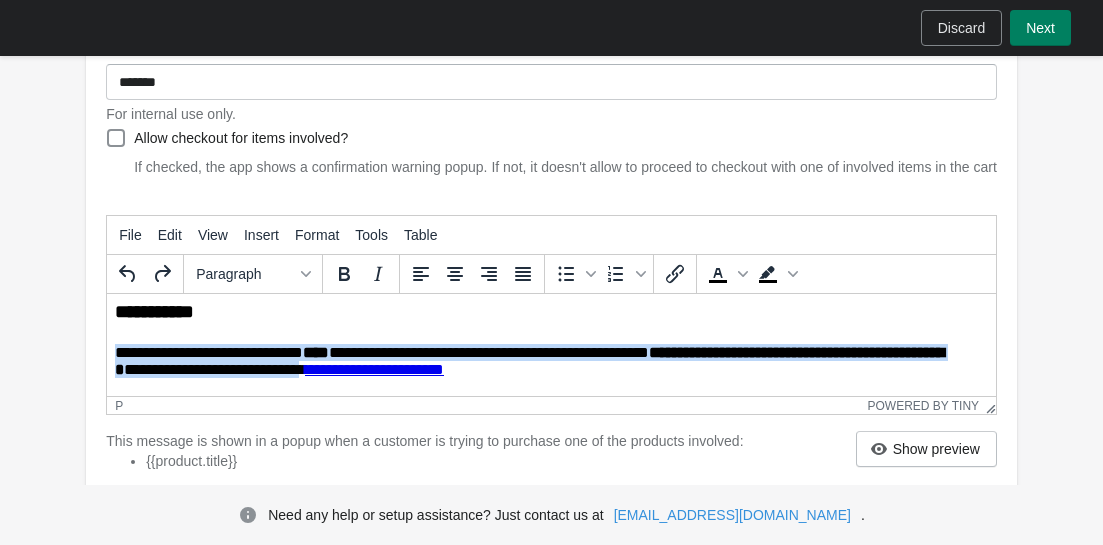 drag, startPoint x: 118, startPoint y: 351, endPoint x: 429, endPoint y: 377, distance: 312.08493 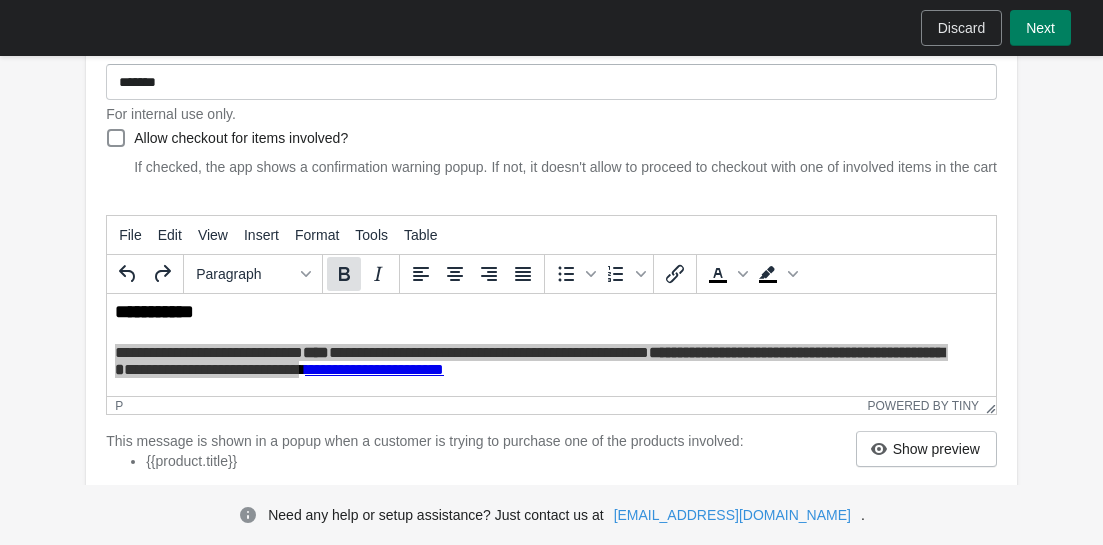 click 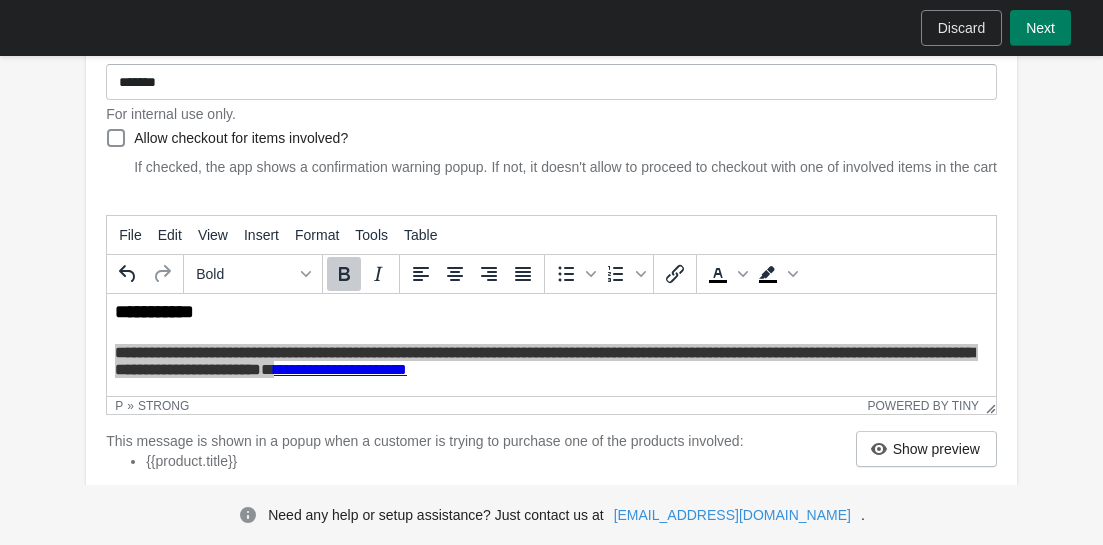 click 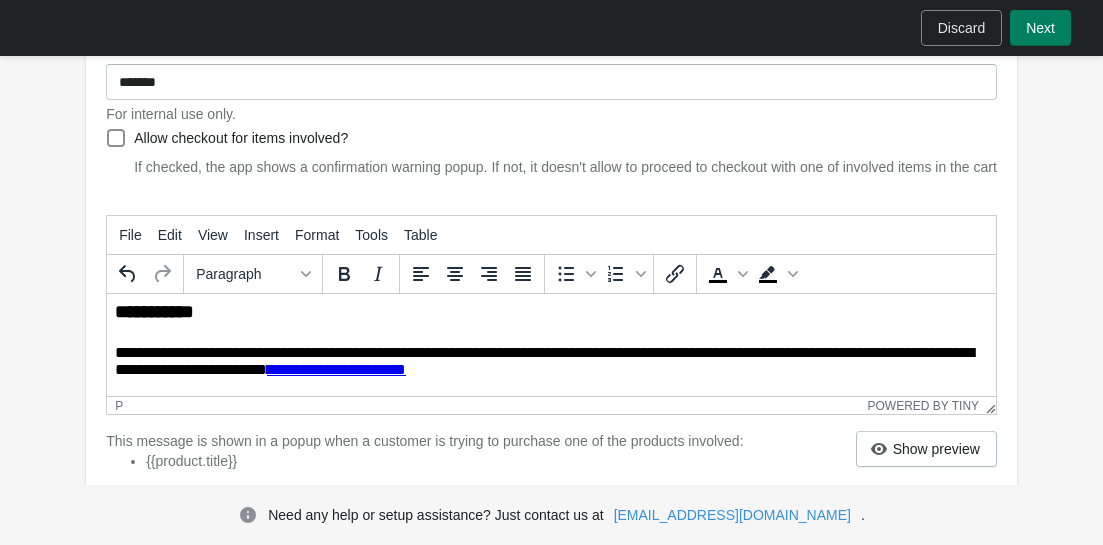 click on "**********" at bounding box center [545, 362] 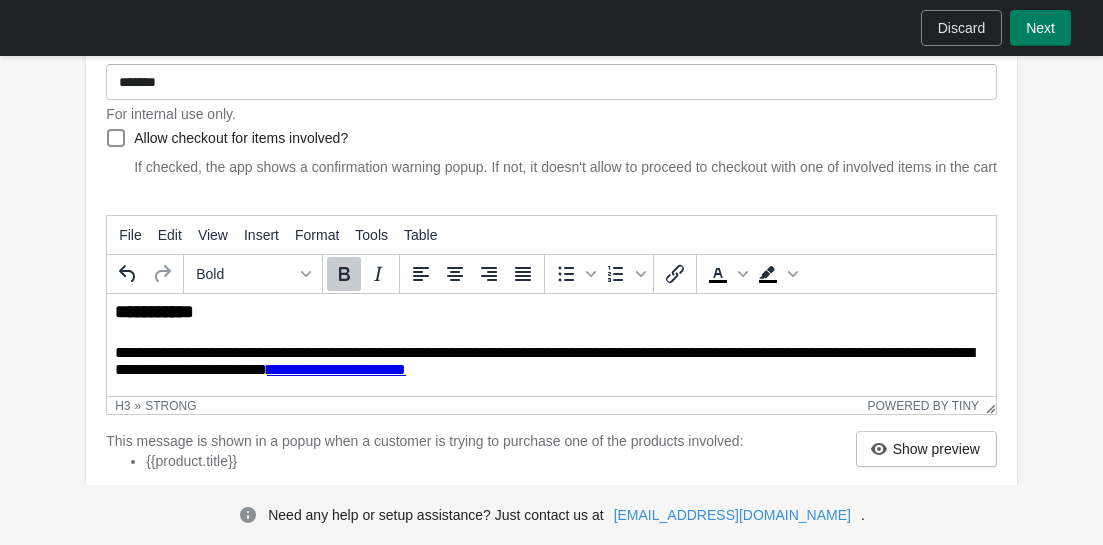 scroll, scrollTop: 4, scrollLeft: 0, axis: vertical 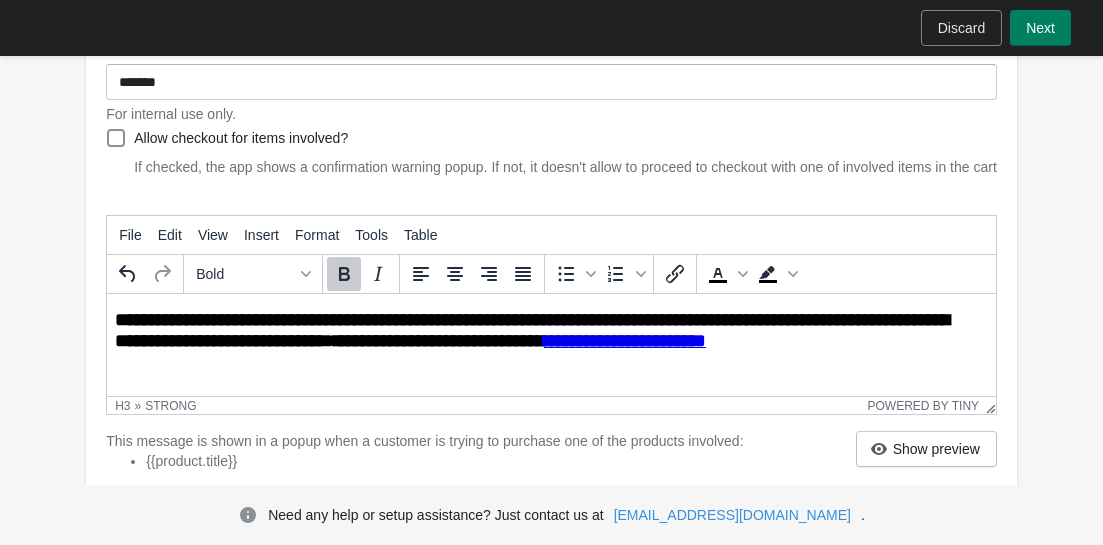click on "**********" at bounding box center (545, 343) 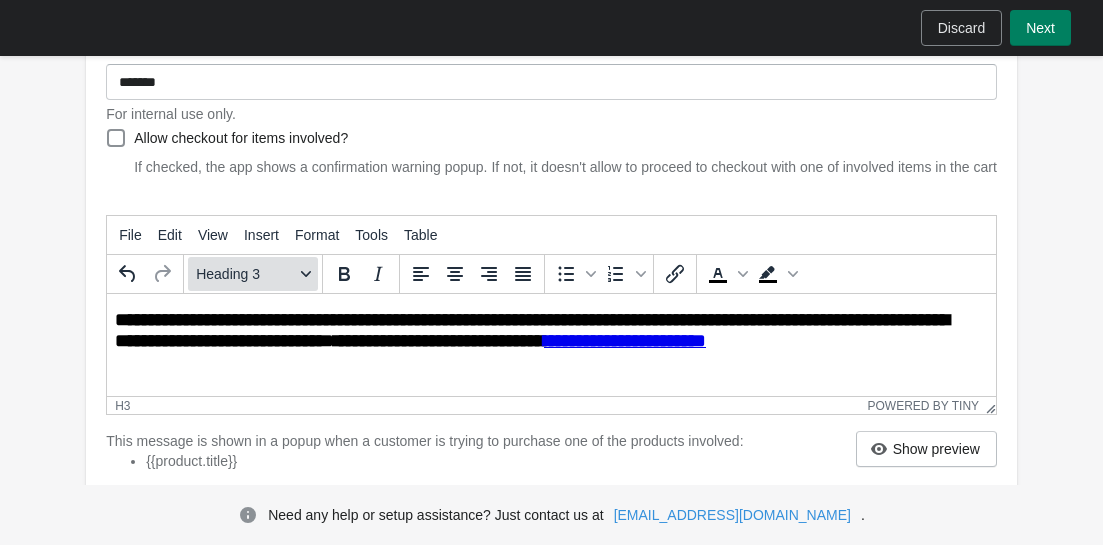 click on "Heading 3" at bounding box center [245, 274] 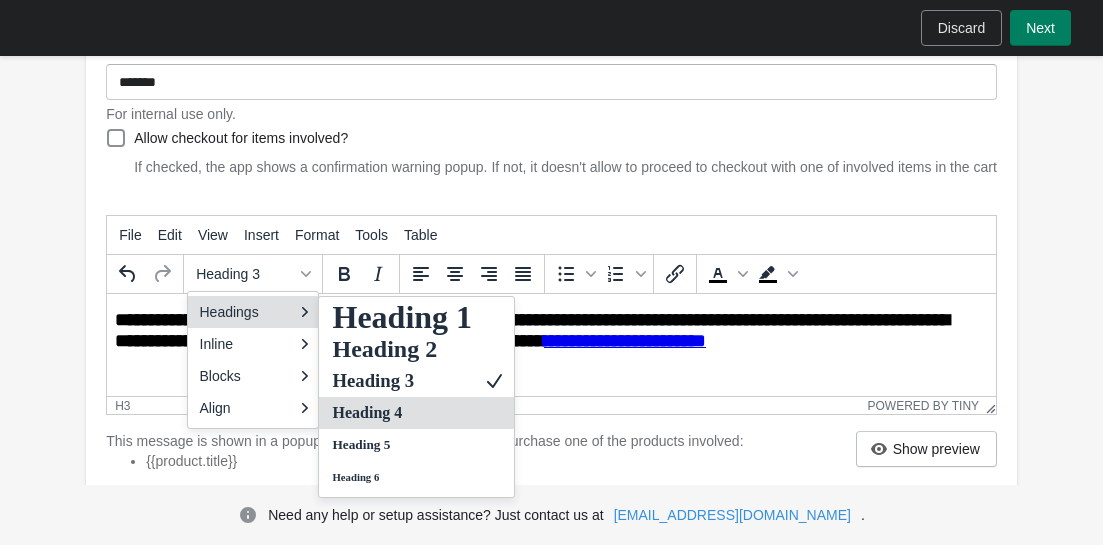 click on "Heading 4" at bounding box center (403, 413) 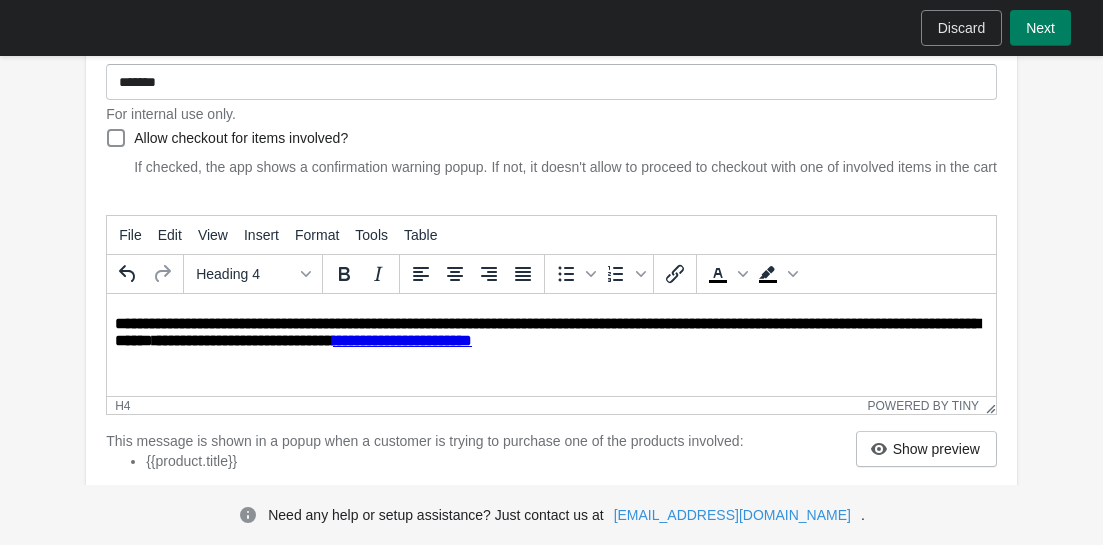 click on "**********" at bounding box center (553, 334) 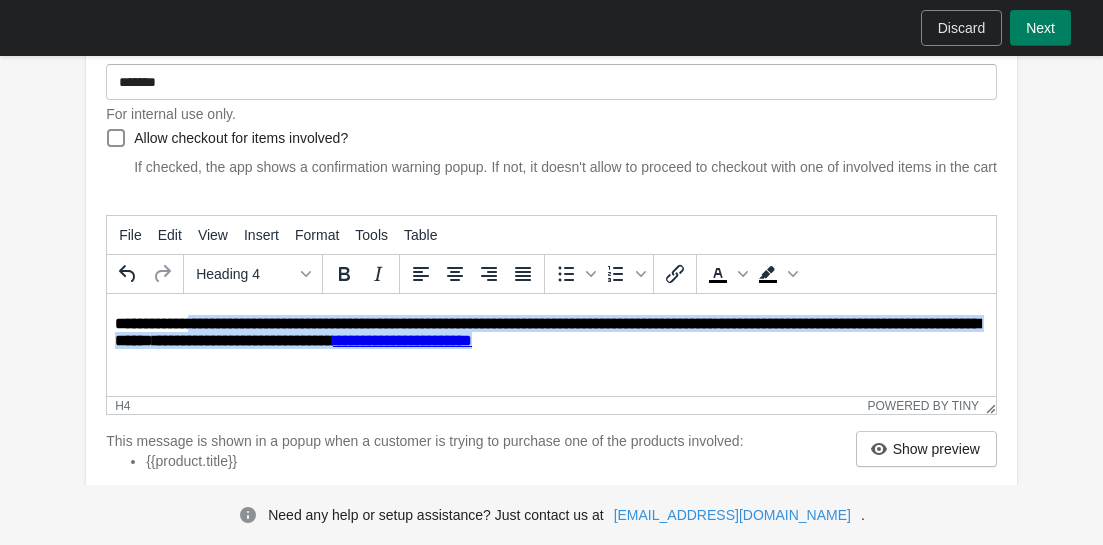 drag, startPoint x: 229, startPoint y: 324, endPoint x: 950, endPoint y: 712, distance: 818.77045 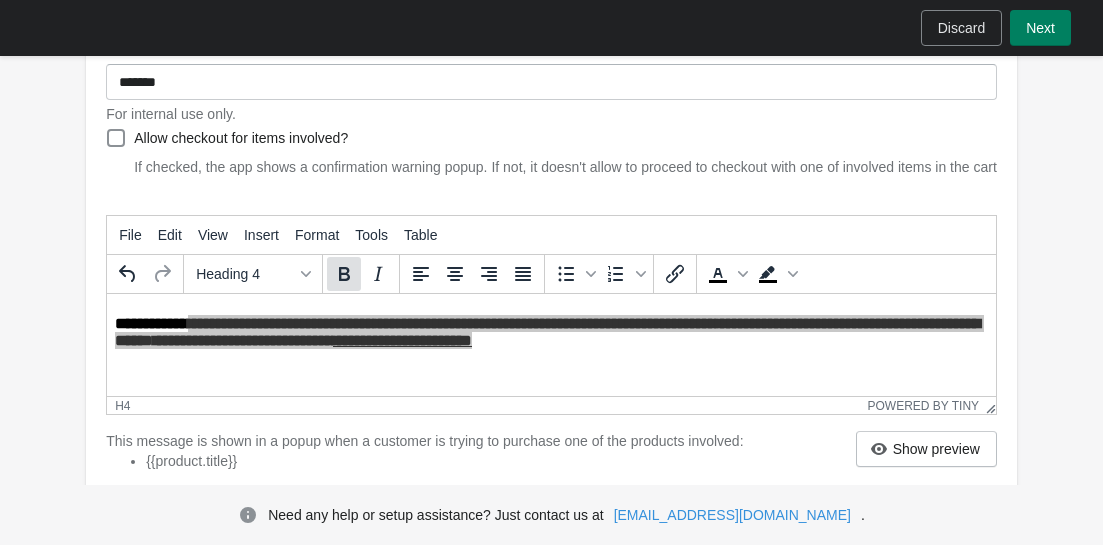 click 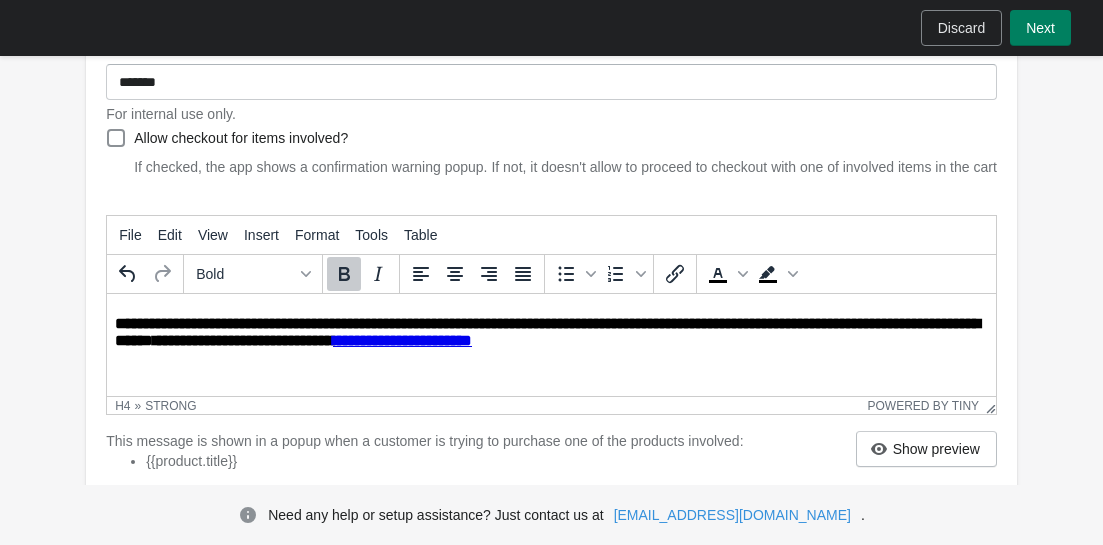 click 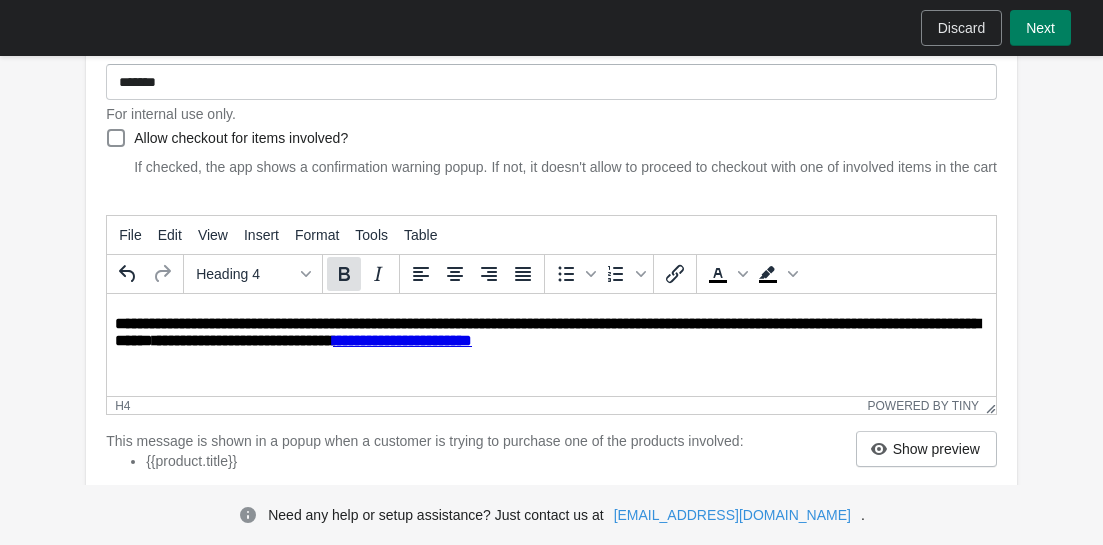 click 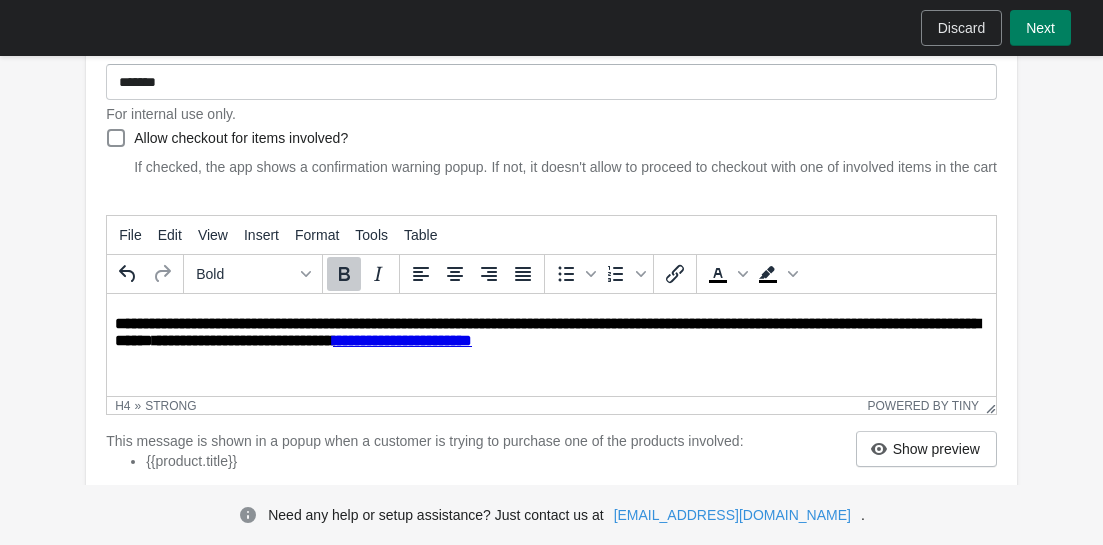 click 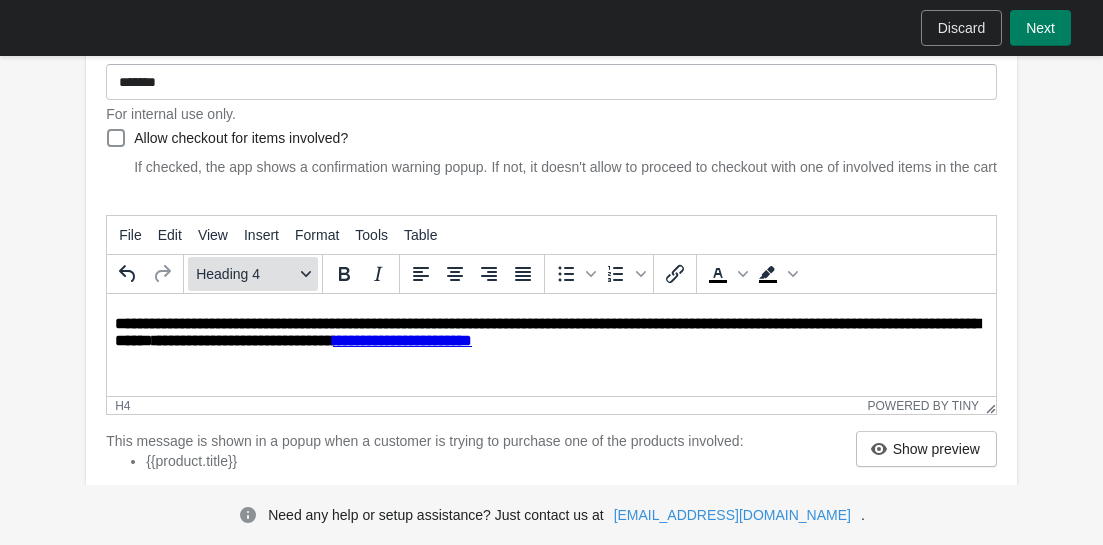 click on "Heading 4" at bounding box center [245, 274] 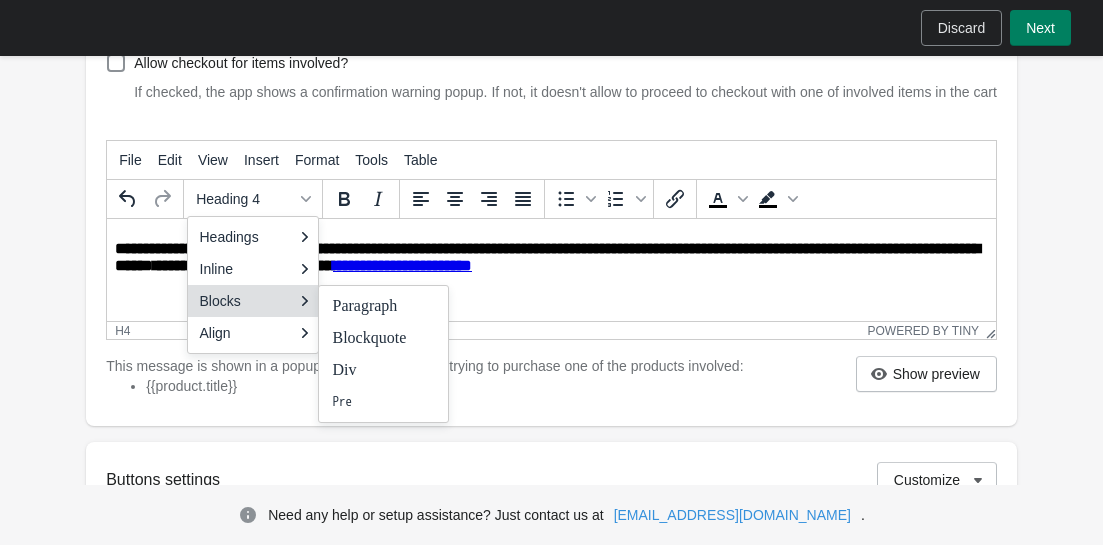 scroll, scrollTop: 402, scrollLeft: 0, axis: vertical 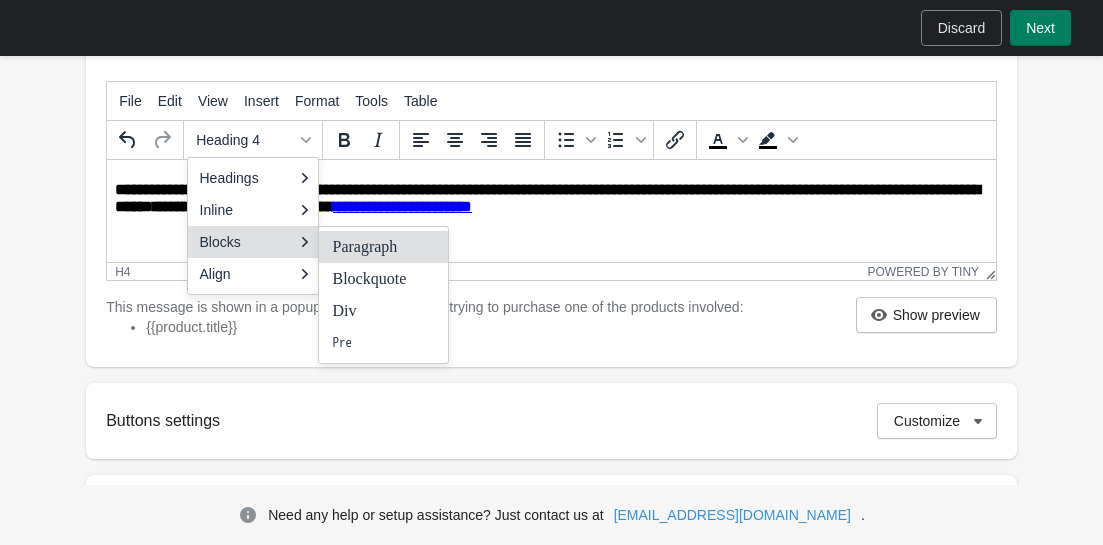 click on "Paragraph" at bounding box center (370, 247) 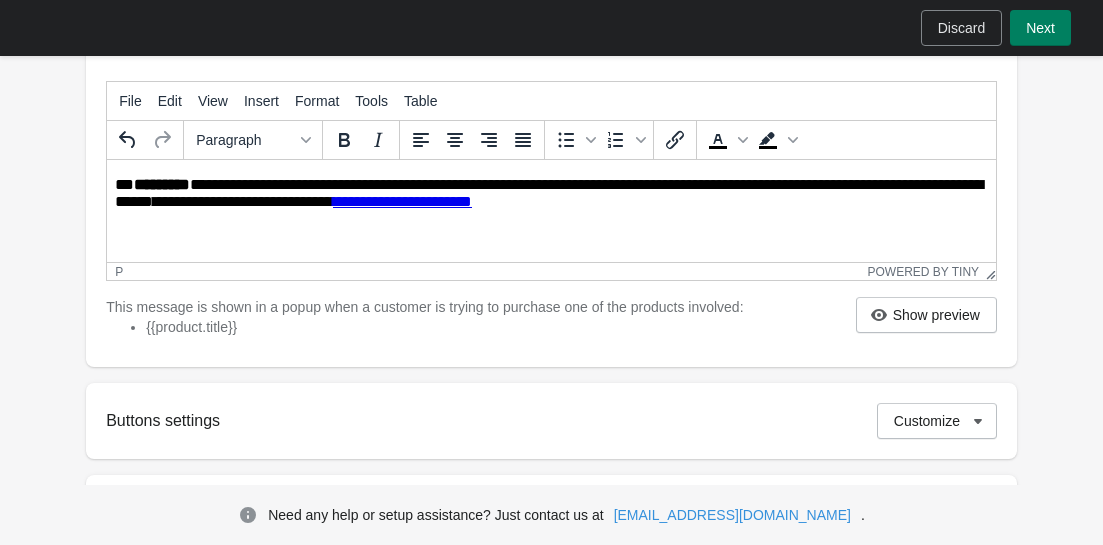 click on "**********" at bounding box center [553, 195] 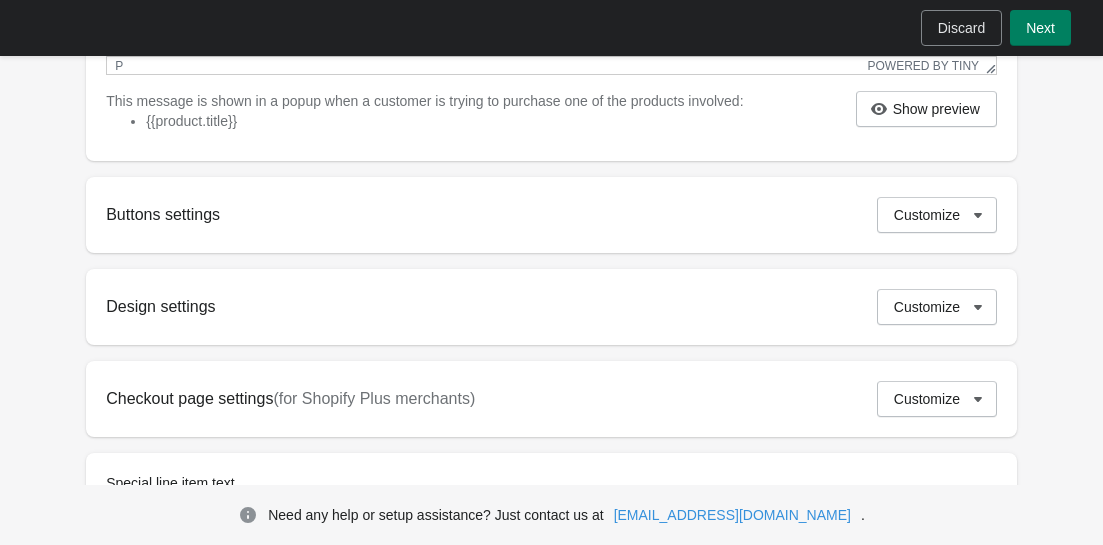 scroll, scrollTop: 668, scrollLeft: 0, axis: vertical 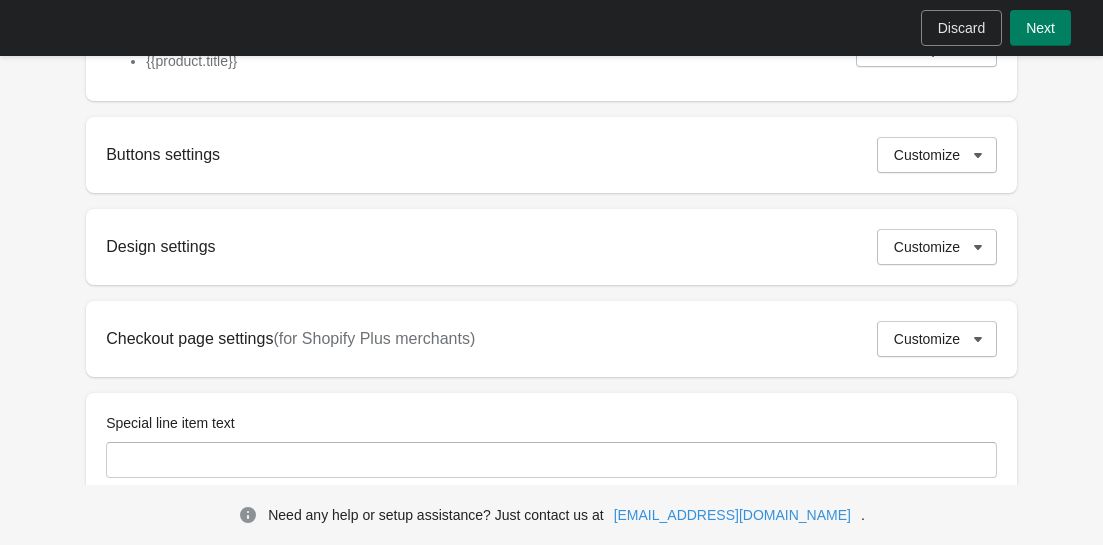 click on "Buttons settings   Customize" at bounding box center [551, 155] 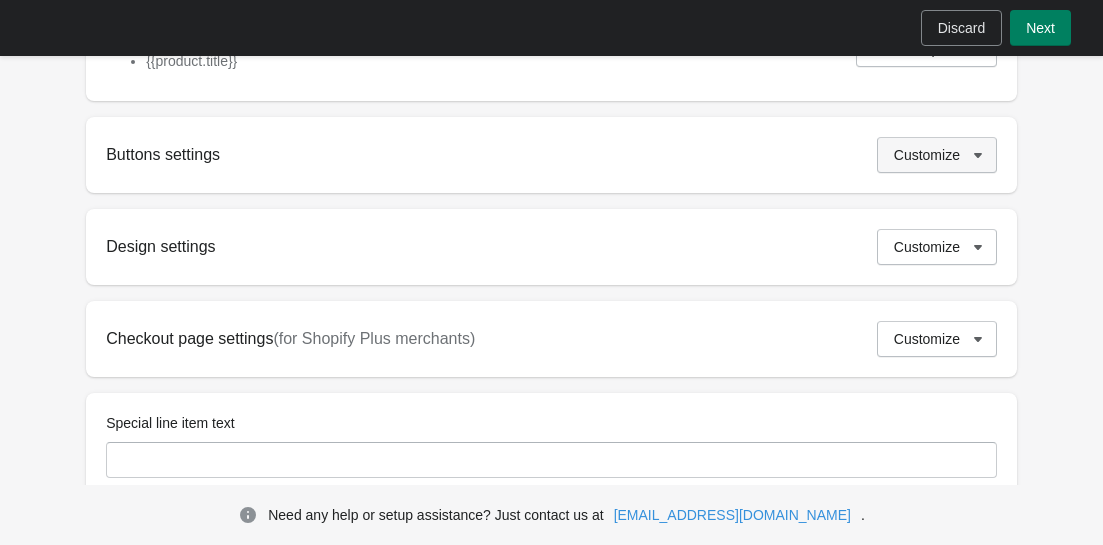 click on "Customize" at bounding box center [937, 155] 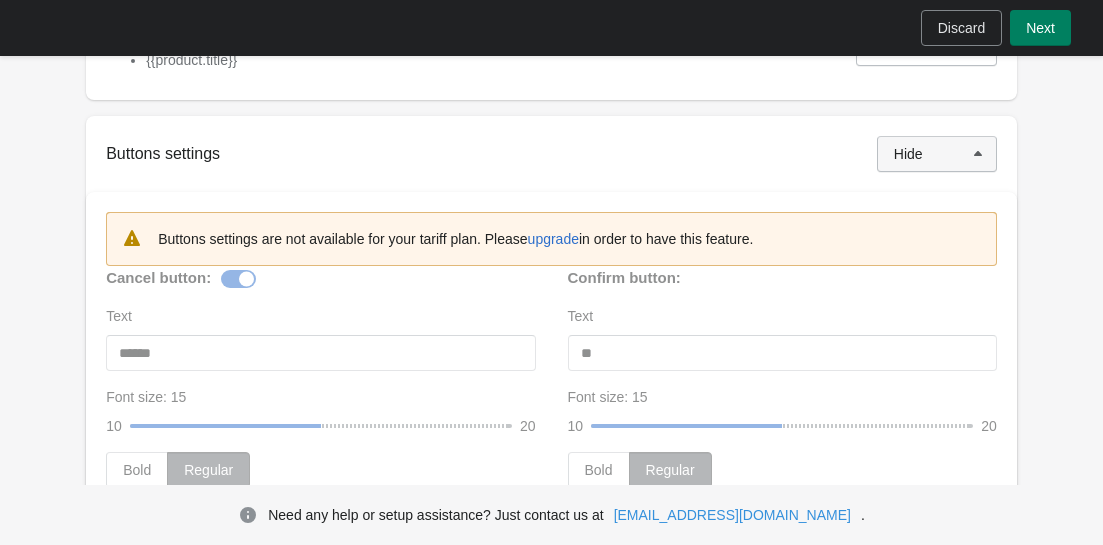 scroll, scrollTop: 668, scrollLeft: 0, axis: vertical 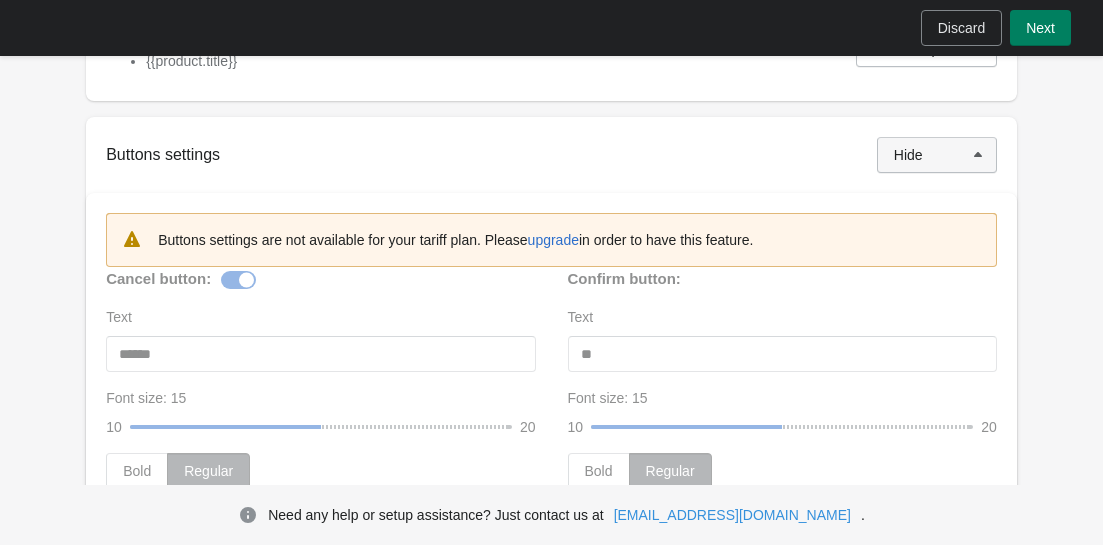 click on "Hide" at bounding box center (937, 155) 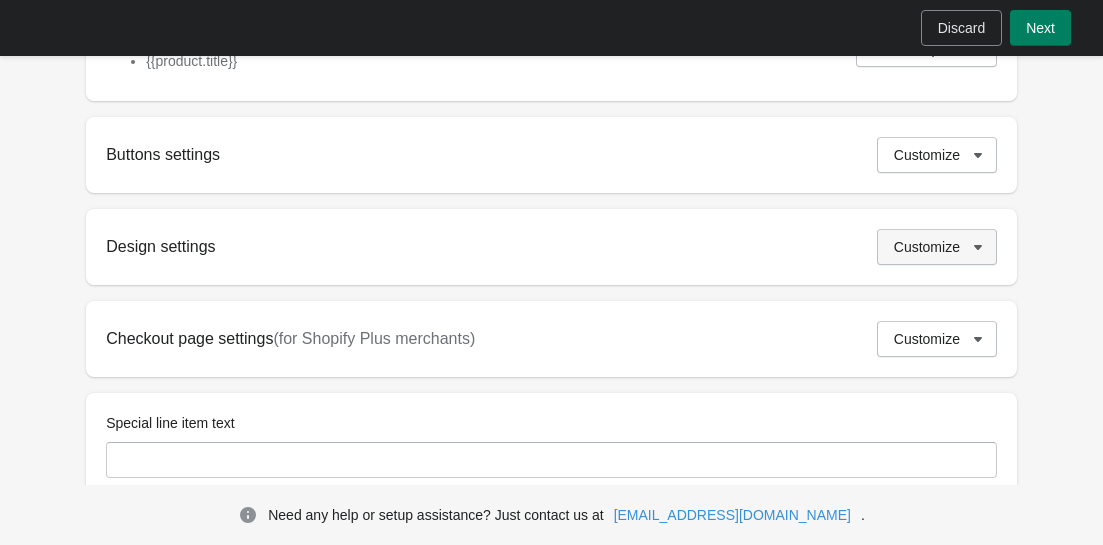 click on "Customize" at bounding box center (927, 247) 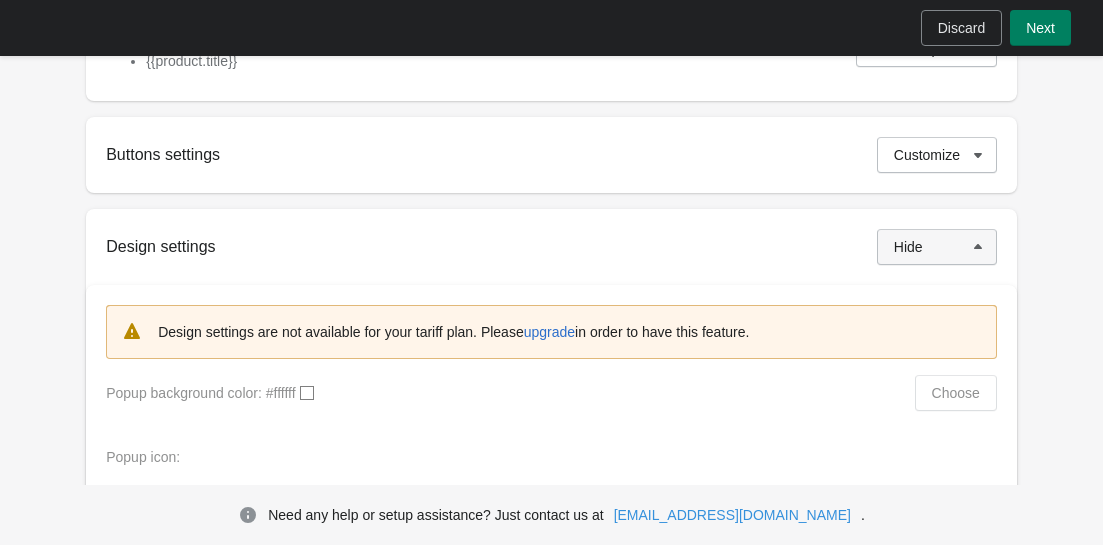 click on "Hide" at bounding box center [908, 247] 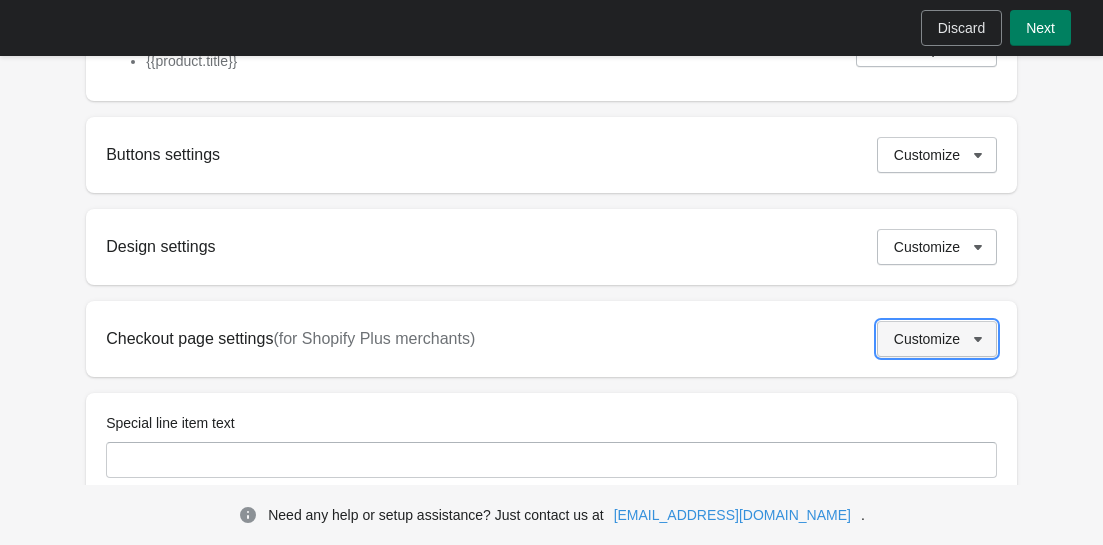 click on "Customize" at bounding box center [937, 339] 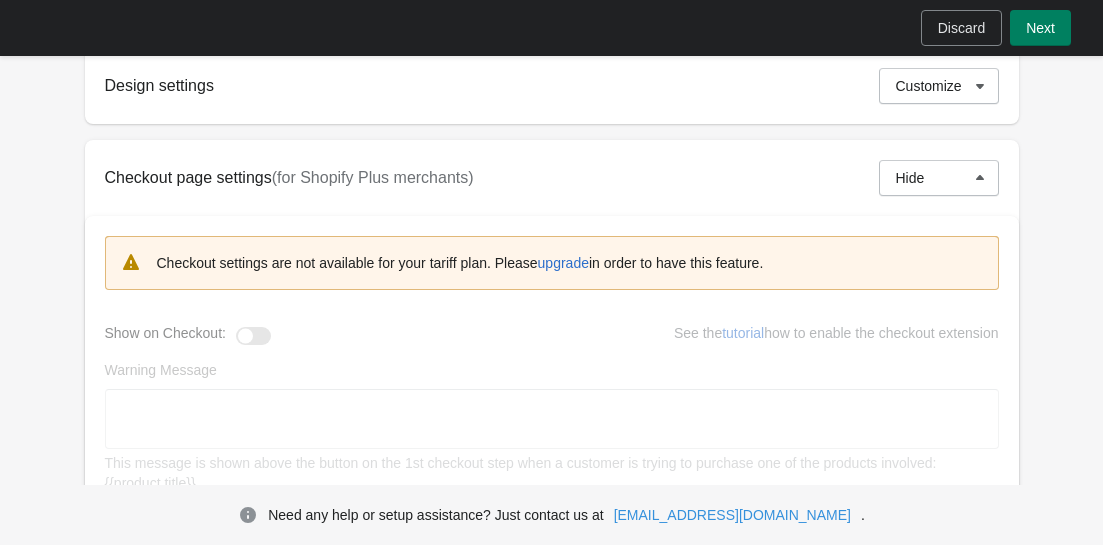 scroll, scrollTop: 802, scrollLeft: 0, axis: vertical 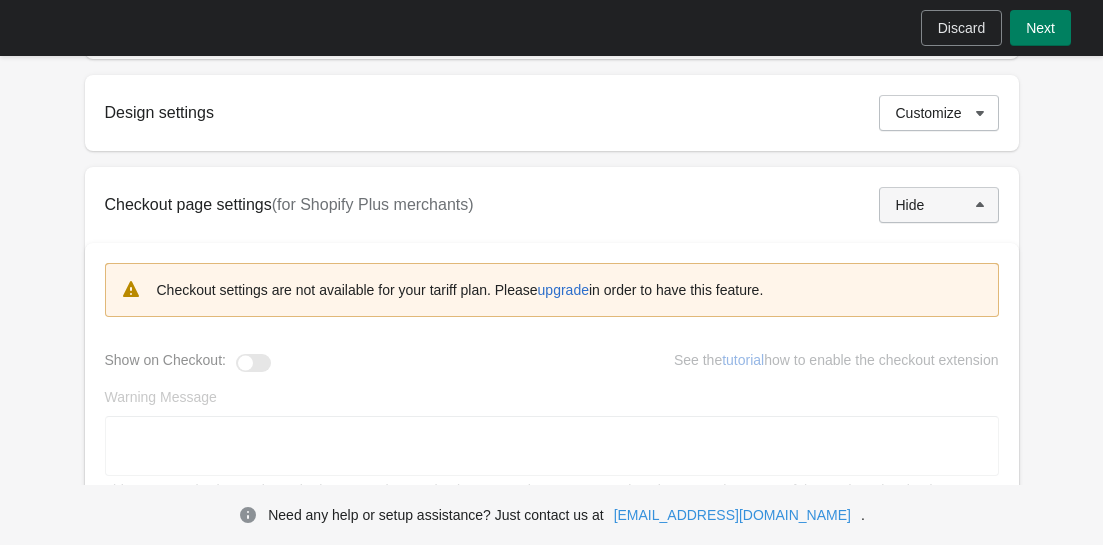 click on "Hide" at bounding box center (939, 205) 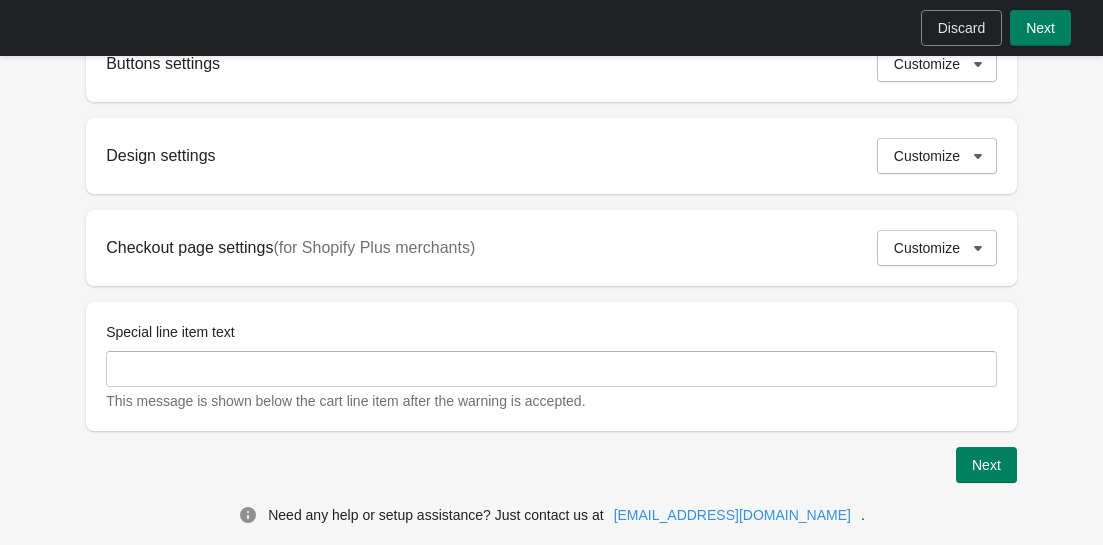 scroll, scrollTop: 803, scrollLeft: 0, axis: vertical 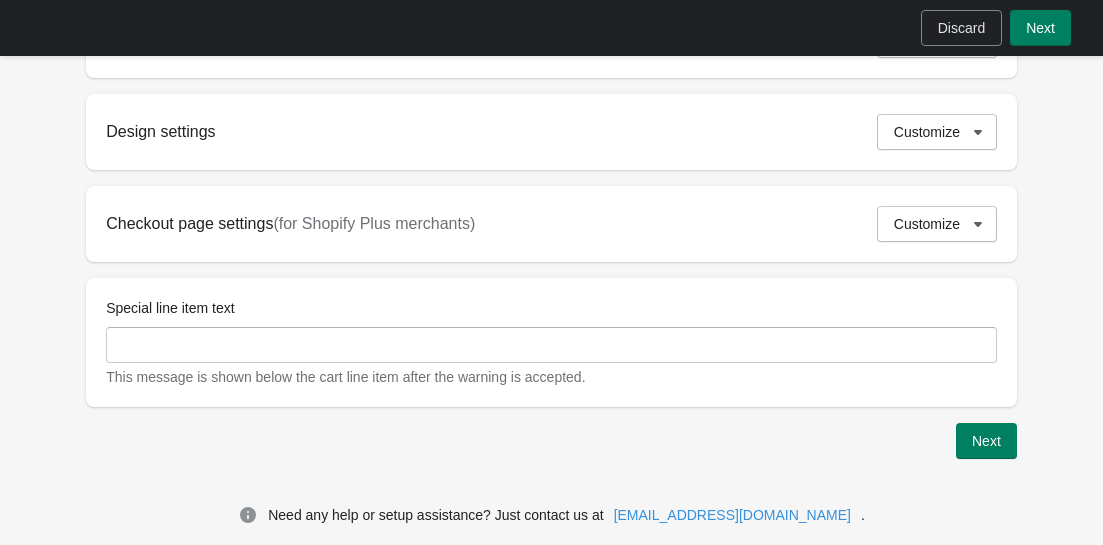 click on "**********" at bounding box center (552, -154) 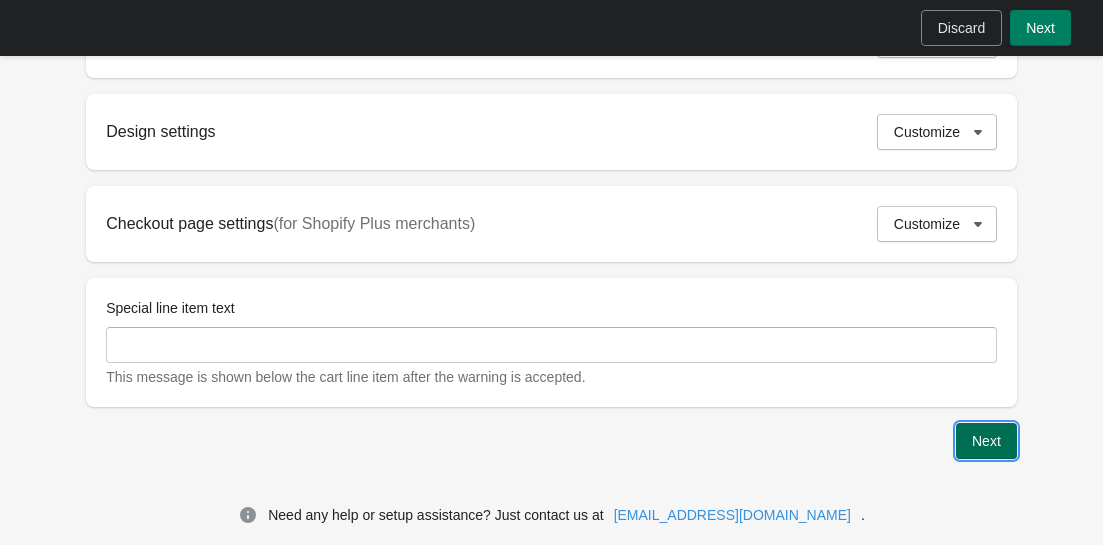 click on "Next" at bounding box center [986, 441] 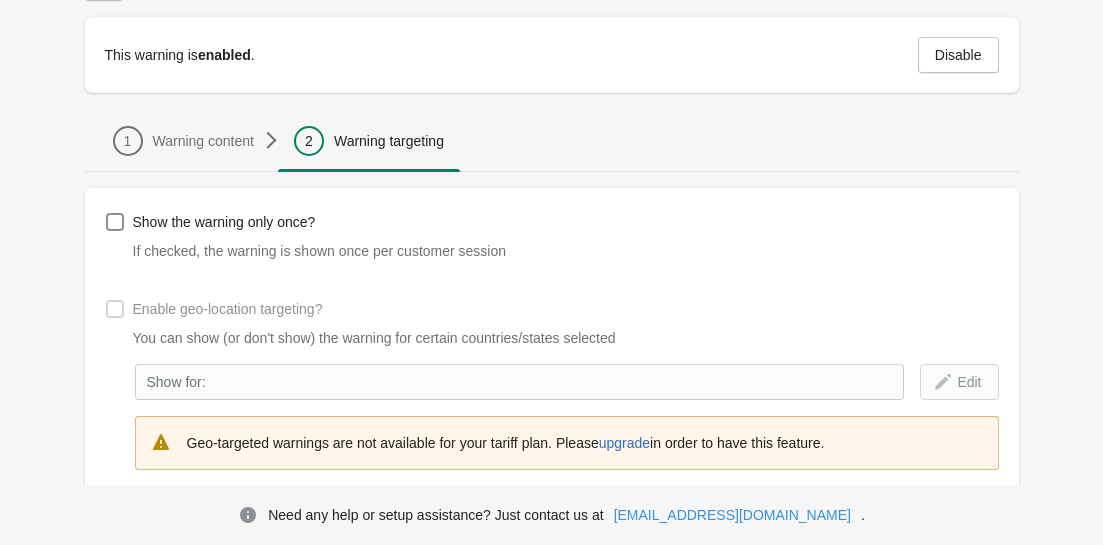 scroll, scrollTop: 133, scrollLeft: 0, axis: vertical 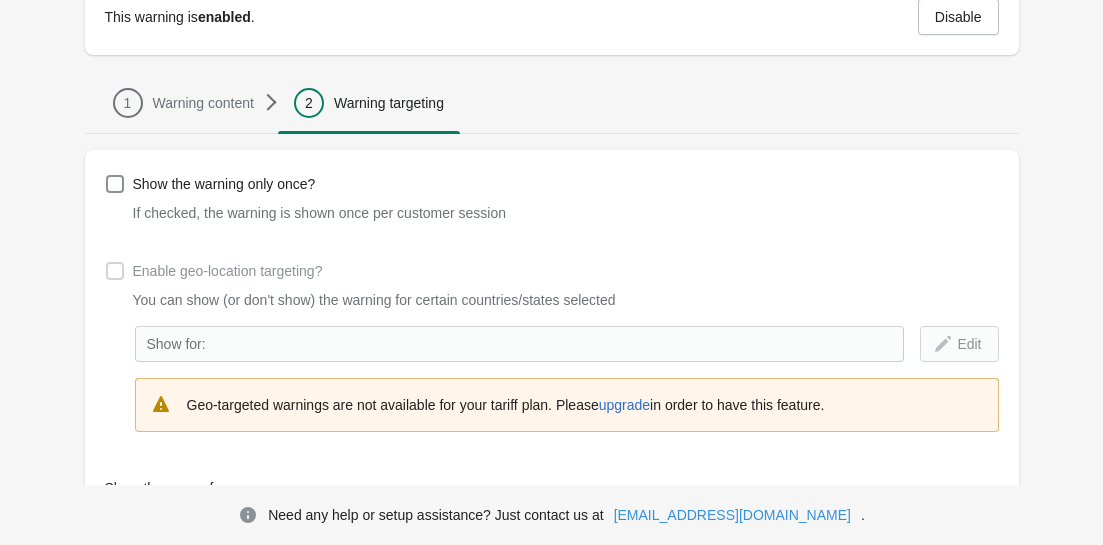click on "Edit" at bounding box center [959, 344] 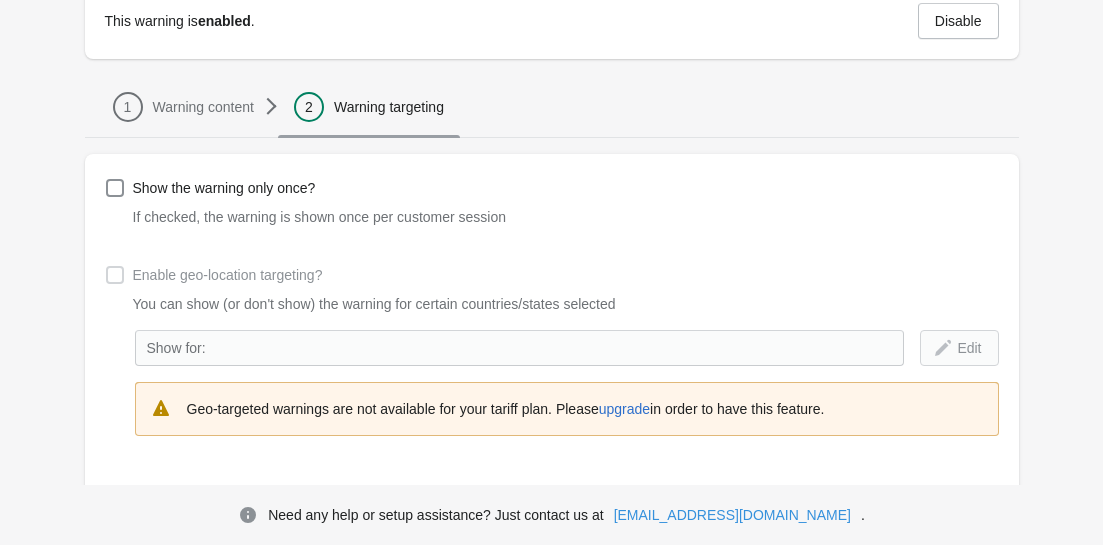scroll, scrollTop: 0, scrollLeft: 0, axis: both 